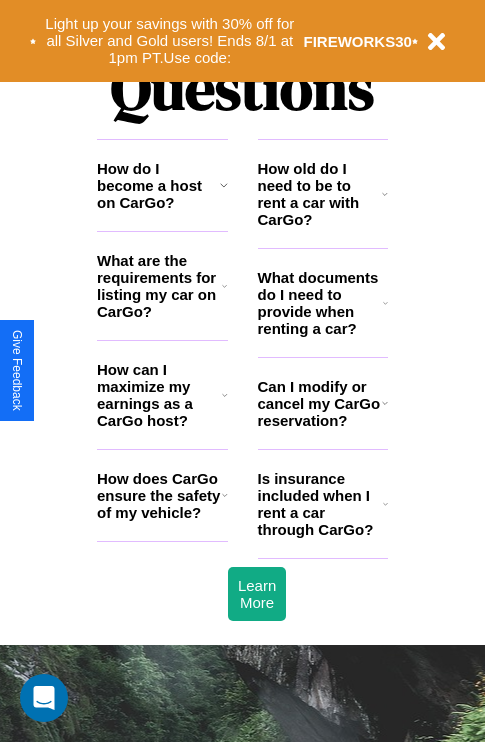 scroll, scrollTop: 2423, scrollLeft: 0, axis: vertical 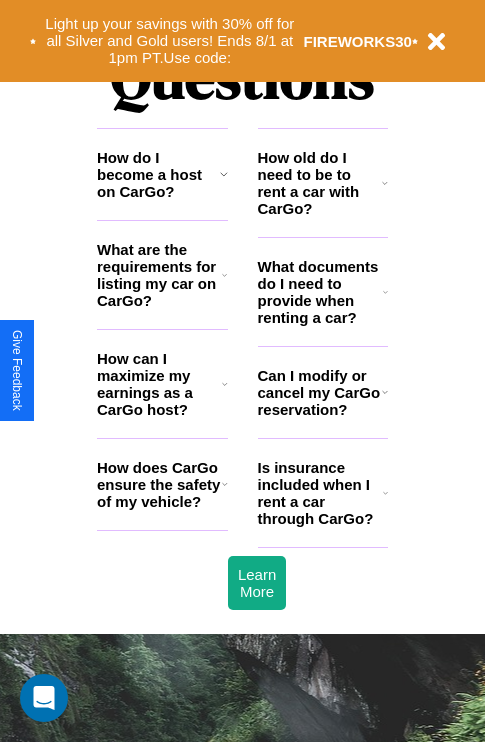 click on "How do I become a host on CarGo?" at bounding box center [158, 174] 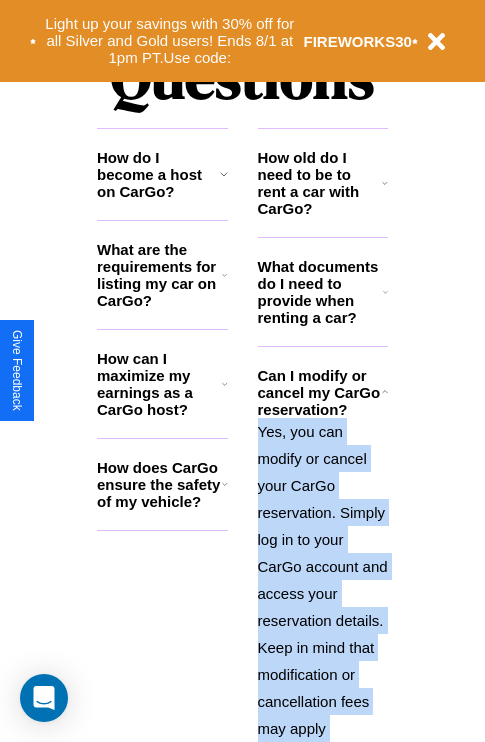 scroll, scrollTop: 2667, scrollLeft: 0, axis: vertical 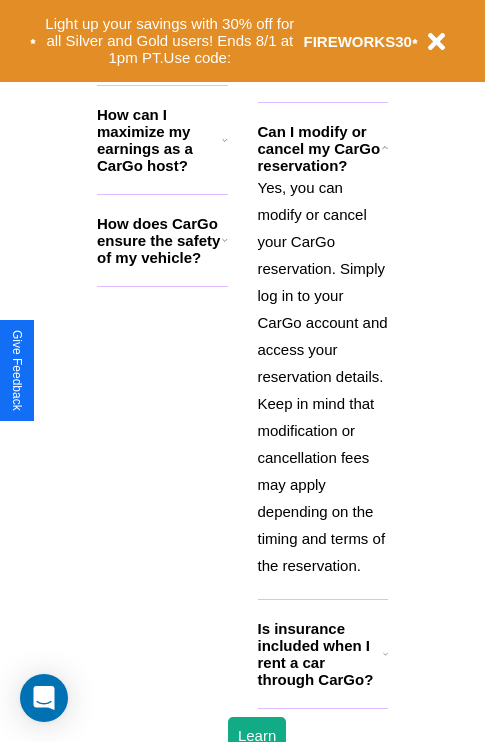 click on "Is insurance included when I rent a car through CarGo?" at bounding box center (320, 654) 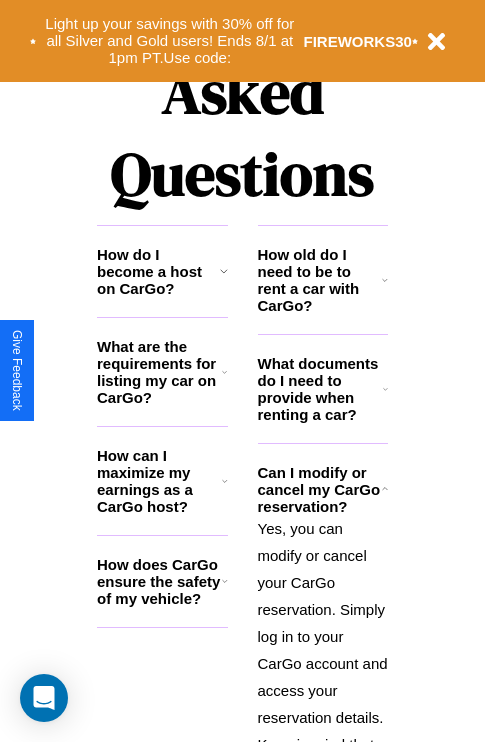 scroll, scrollTop: 1947, scrollLeft: 0, axis: vertical 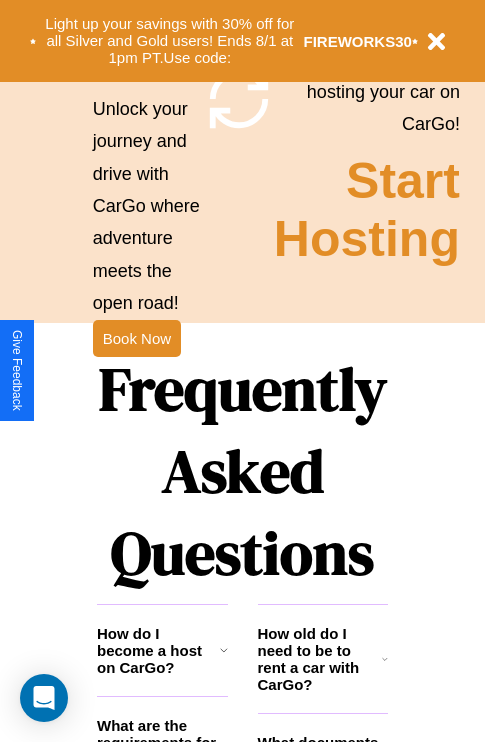 click on "Frequently Asked Questions" at bounding box center (242, 471) 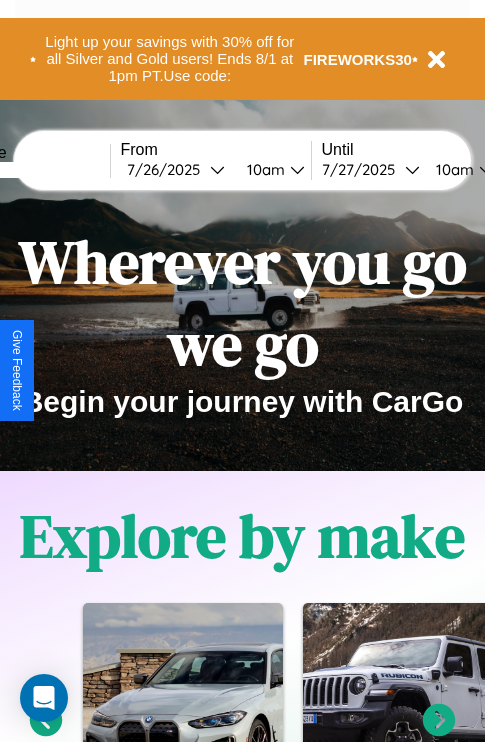 scroll, scrollTop: 0, scrollLeft: 0, axis: both 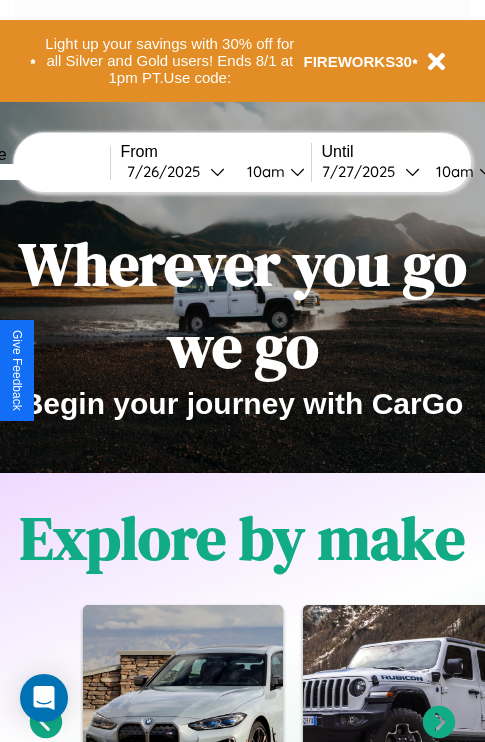 click at bounding box center (35, 172) 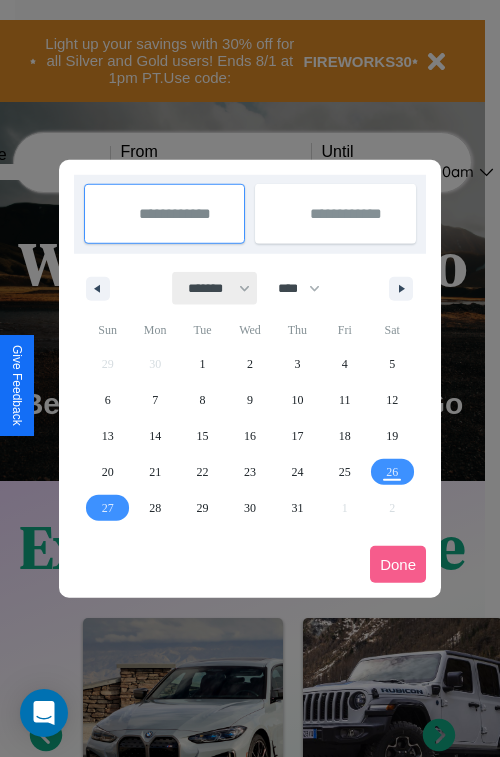 click on "******* ******** ***** ***** *** **** **** ****** ********* ******* ******** ********" at bounding box center [215, 288] 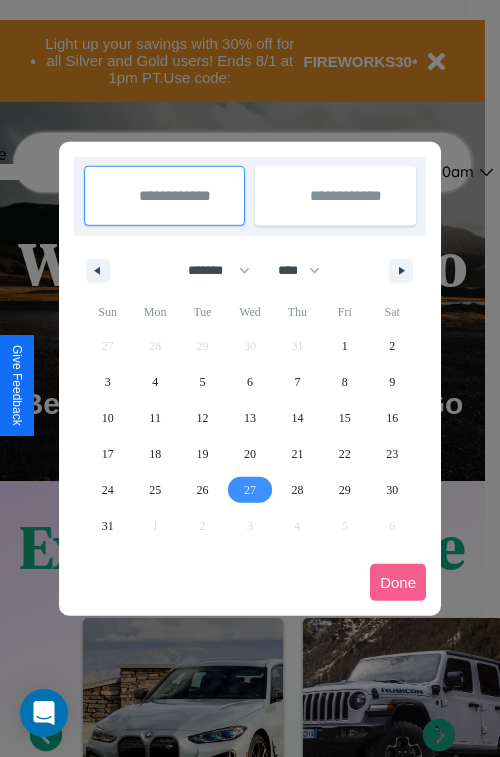 click on "27" at bounding box center (250, 490) 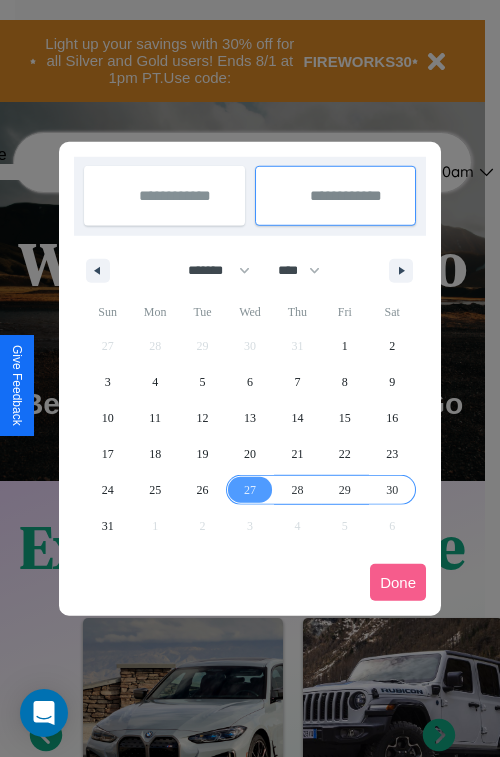 click on "30" at bounding box center [392, 490] 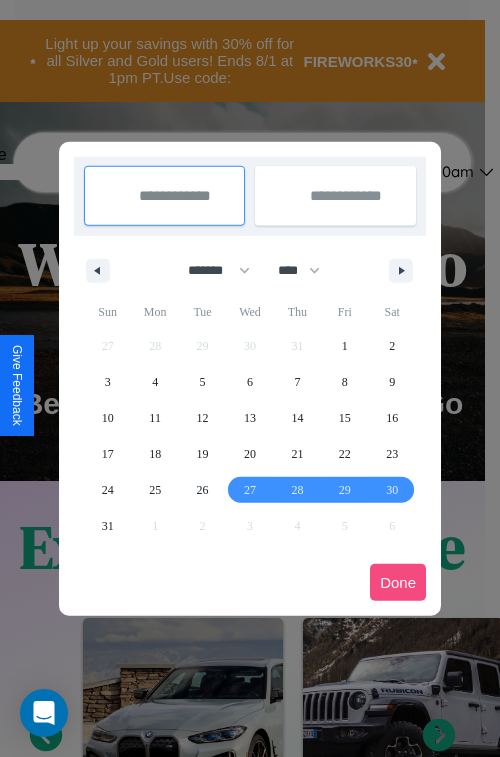 click on "Done" at bounding box center (398, 582) 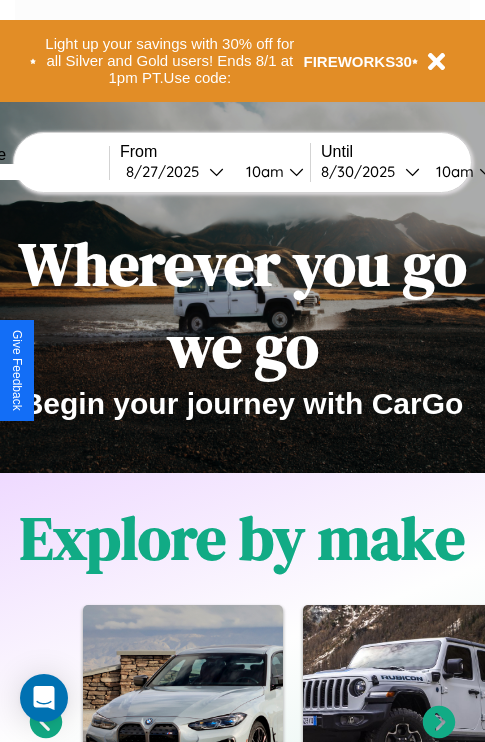 scroll, scrollTop: 0, scrollLeft: 77, axis: horizontal 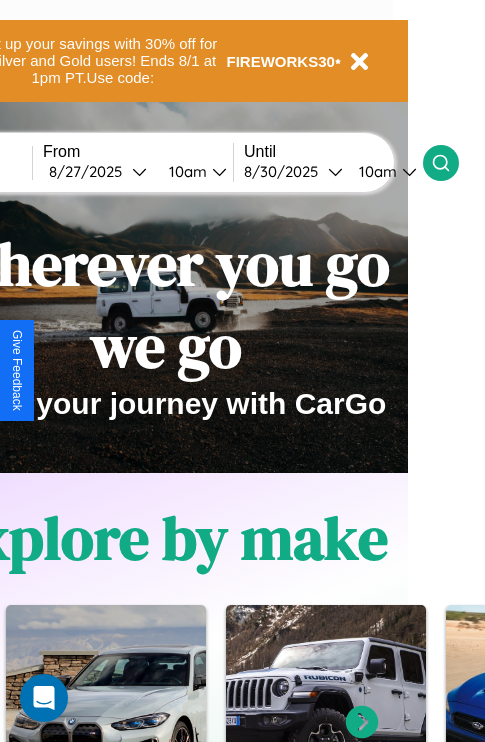 click 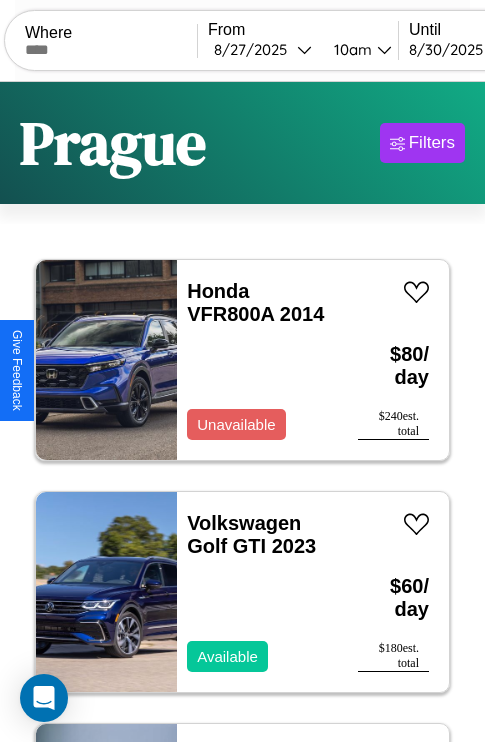scroll, scrollTop: 95, scrollLeft: 0, axis: vertical 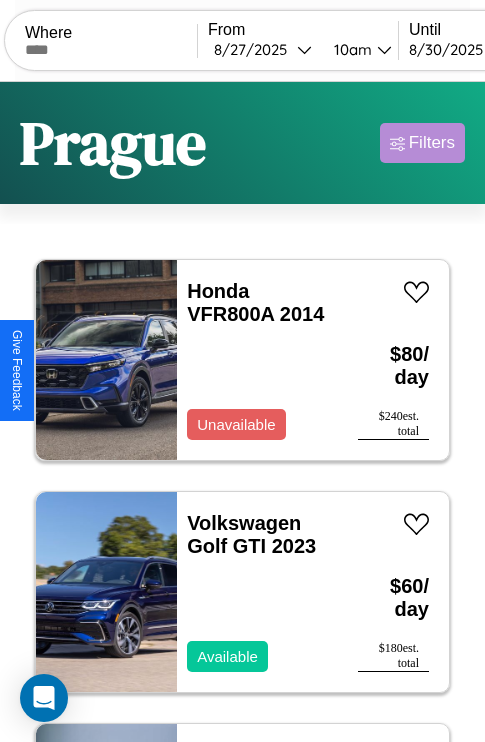 click on "Filters" at bounding box center (432, 143) 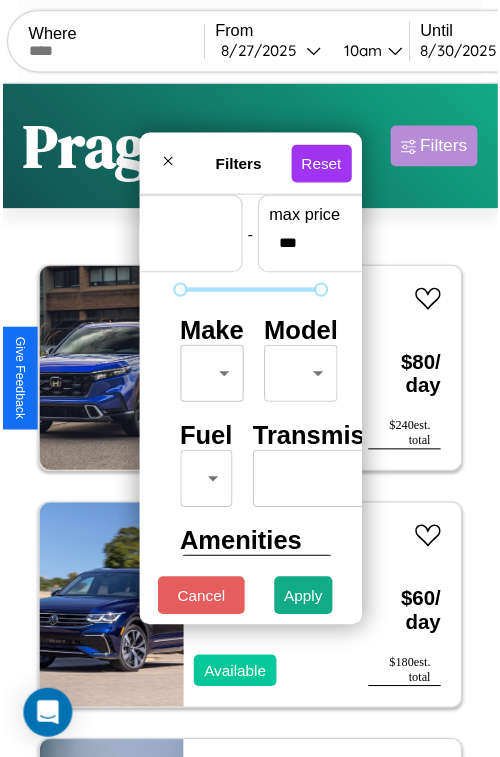 scroll, scrollTop: 59, scrollLeft: 0, axis: vertical 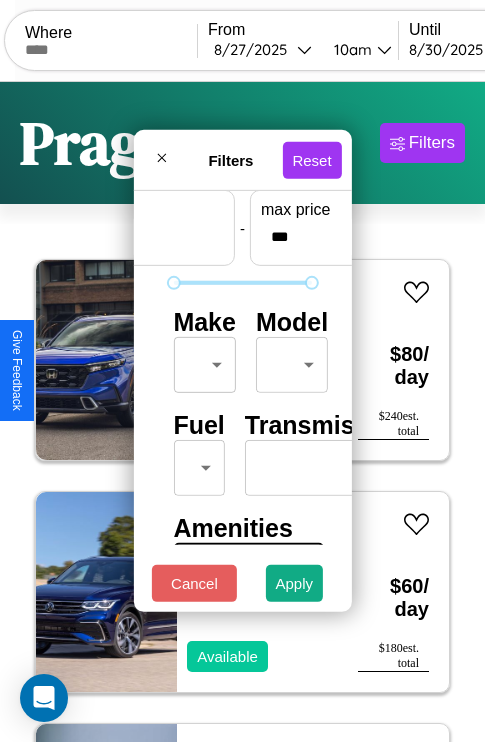 click on "CarGo Where From [DATE] [TIME] Until [DATE] [TIME] Become a Host Login Sign Up [CITY] Filters 12  cars in this area These cars can be picked up in this city. Honda   VFR800A   2014 Unavailable $ 80  / day $ 240  est. total Volkswagen   Golf GTI   2023 Available $ 60  / day $ 180  est. total Land Rover   LR3   2016 Available $ 140  / day $ 420  est. total Jaguar   XF   2024 Unavailable $ 150  / day $ 450  est. total Jeep   CJ-8 Scrambler   2019 Available $ 200  / day $ 600  est. total Ferrari   Testarossa   2018 Available $ 180  / day $ 540  est. total Buick   Encore GX   2021 Available $ 100  / day $ 300  est. total Dodge   Mirada   2021 Unavailable $ 60  / day $ 180  est. total Chrysler   Neon   2023 Available $ 190  / day $ 570  est. total Aston Martin   DB11   2018 Available $ 120  / day $ 360  est. total GMC   WHR   2019 Available $ 180  / day $ 540  est. total Aston Martin   Lagonda   2019 Available $ 90  / day $ 270  est. total Filters Reset Price Range min price *  -  max price *** Make ​" at bounding box center (242, 412) 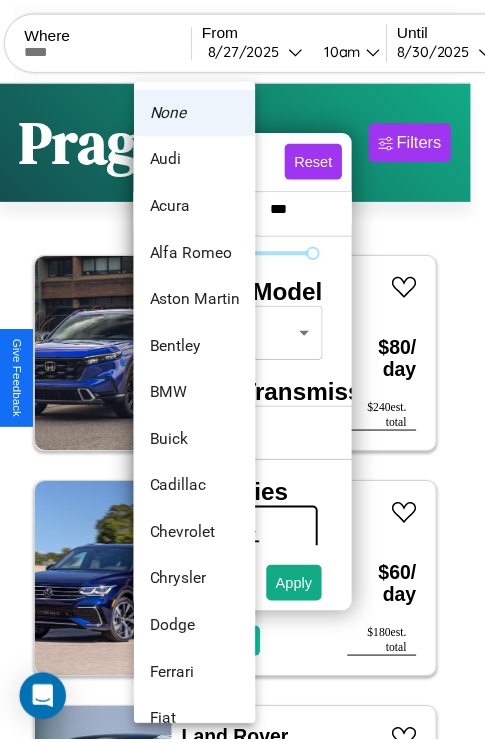 scroll, scrollTop: 38, scrollLeft: 0, axis: vertical 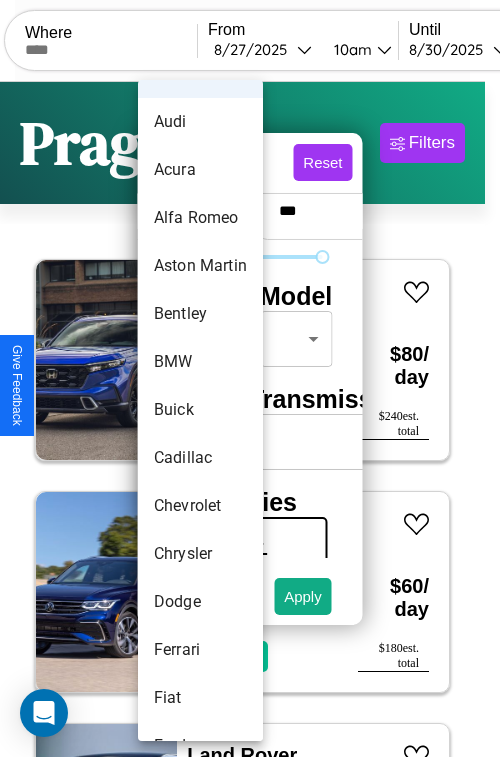 click on "Buick" at bounding box center [200, 410] 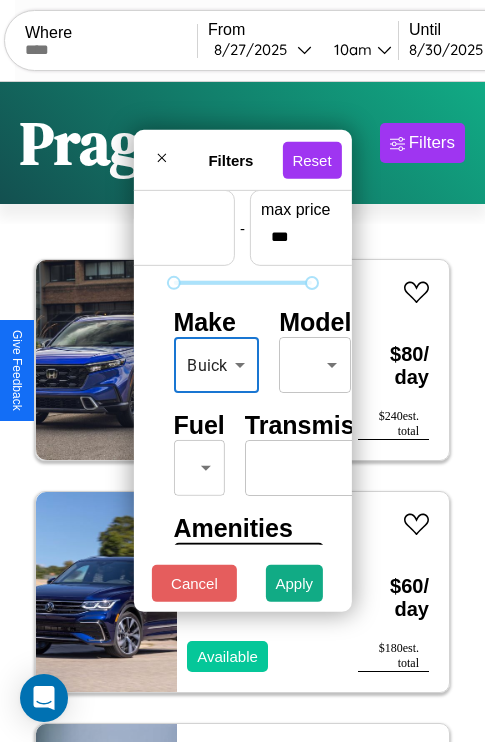 scroll, scrollTop: 288, scrollLeft: 0, axis: vertical 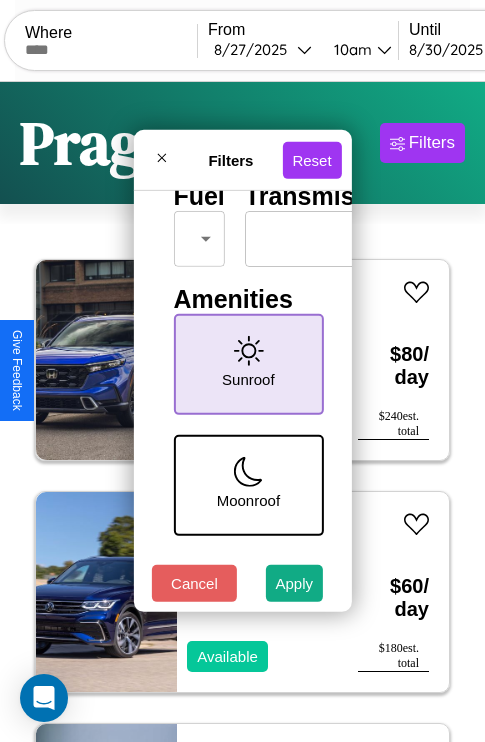click 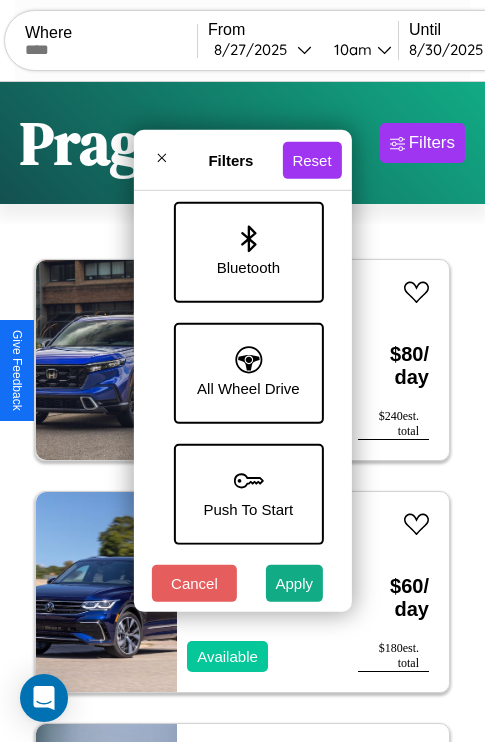 scroll, scrollTop: 1374, scrollLeft: 0, axis: vertical 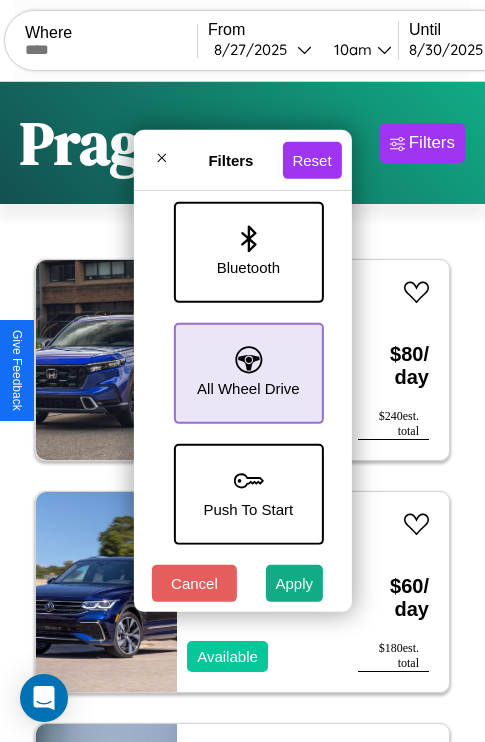 click 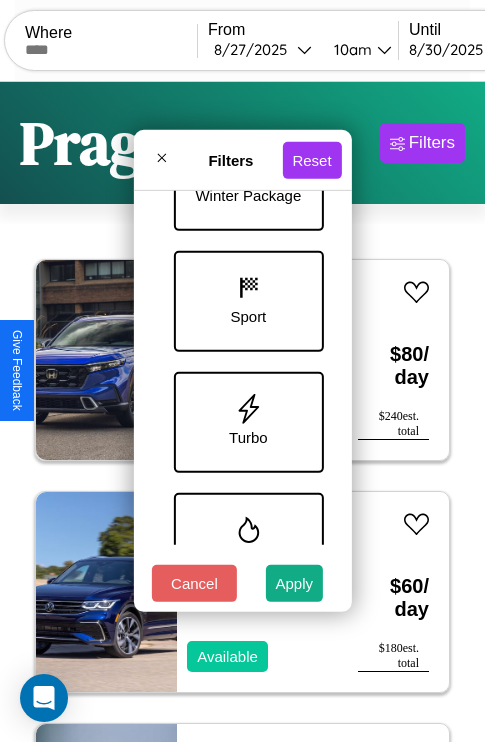scroll, scrollTop: 772, scrollLeft: 0, axis: vertical 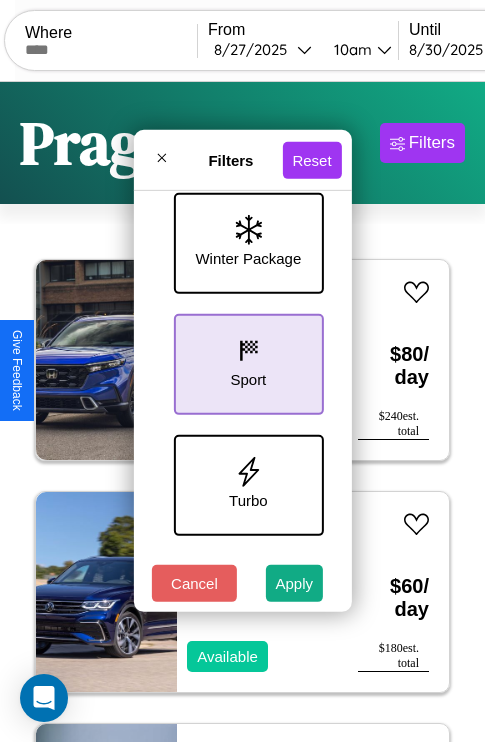 click 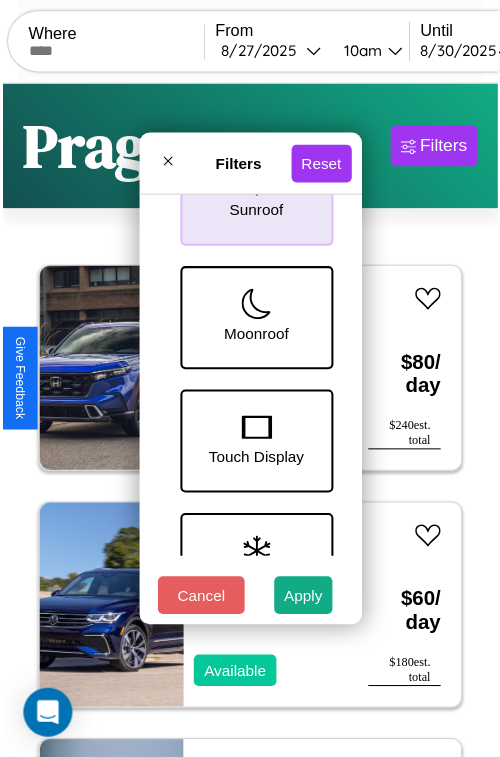 scroll, scrollTop: 409, scrollLeft: 0, axis: vertical 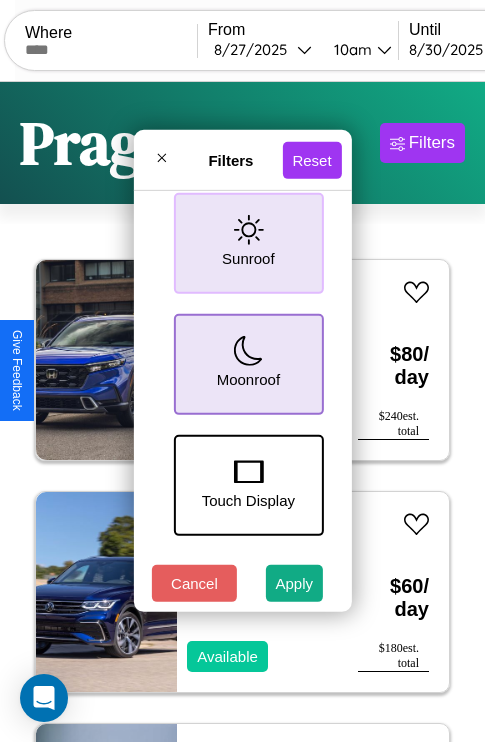 click 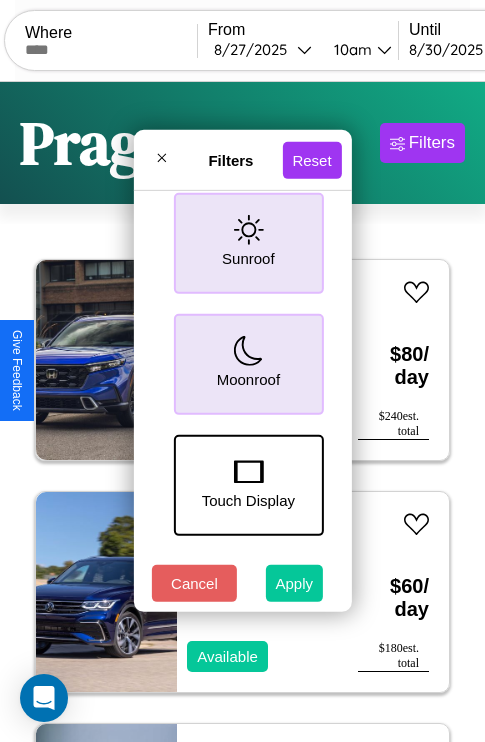 click on "Apply" at bounding box center (295, 583) 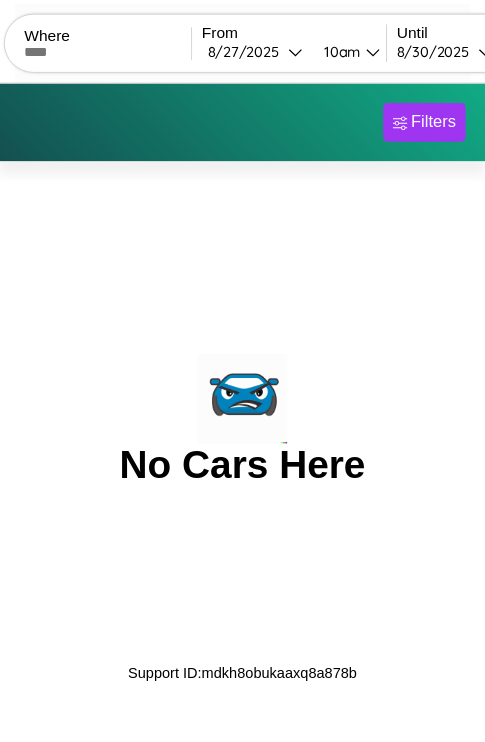 scroll, scrollTop: 0, scrollLeft: 0, axis: both 